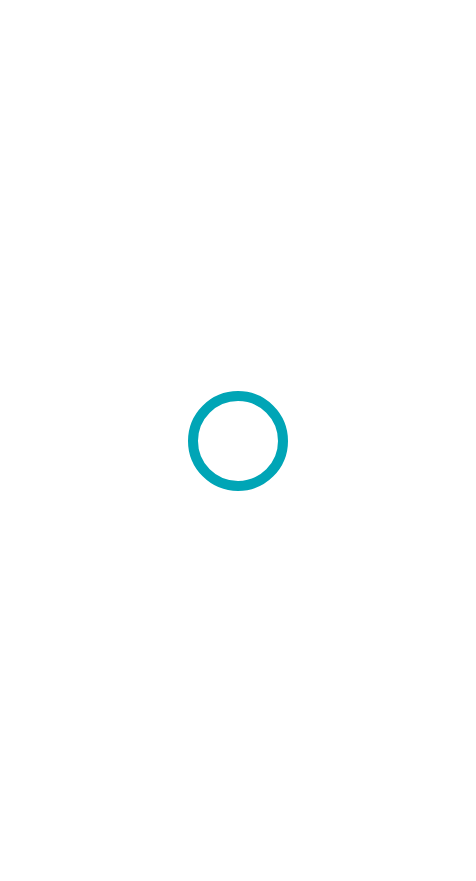 scroll, scrollTop: 0, scrollLeft: 0, axis: both 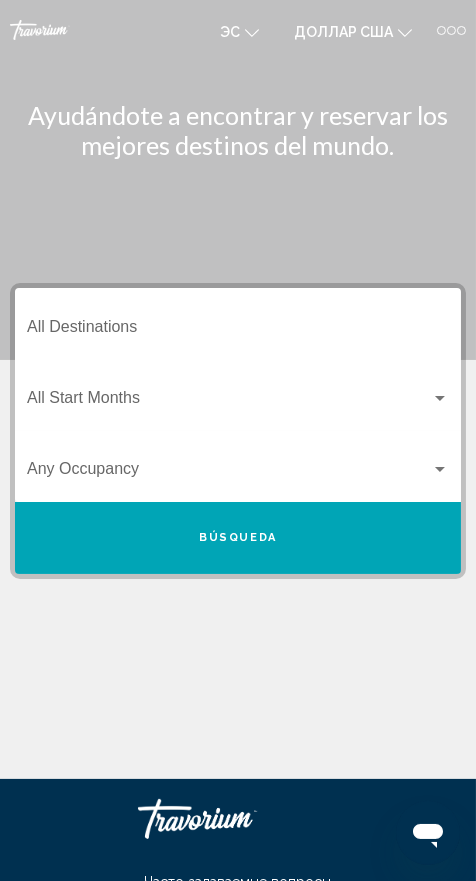 click on "Destination All Destinations" at bounding box center [238, 331] 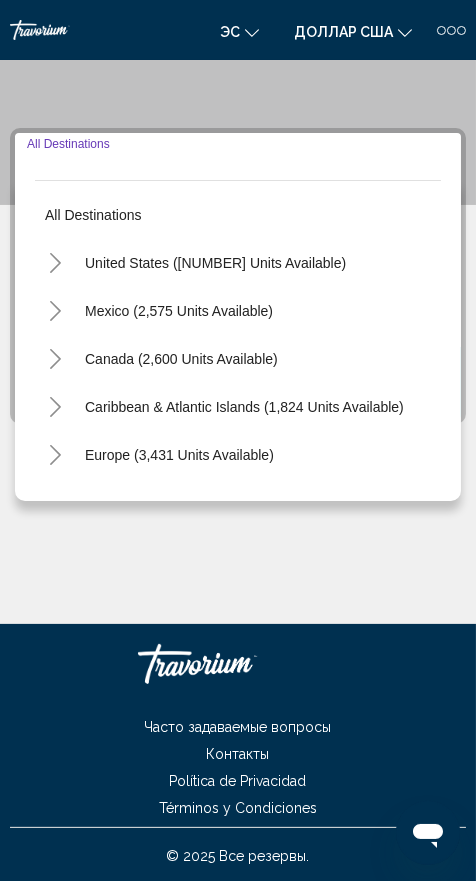 scroll, scrollTop: 157, scrollLeft: 0, axis: vertical 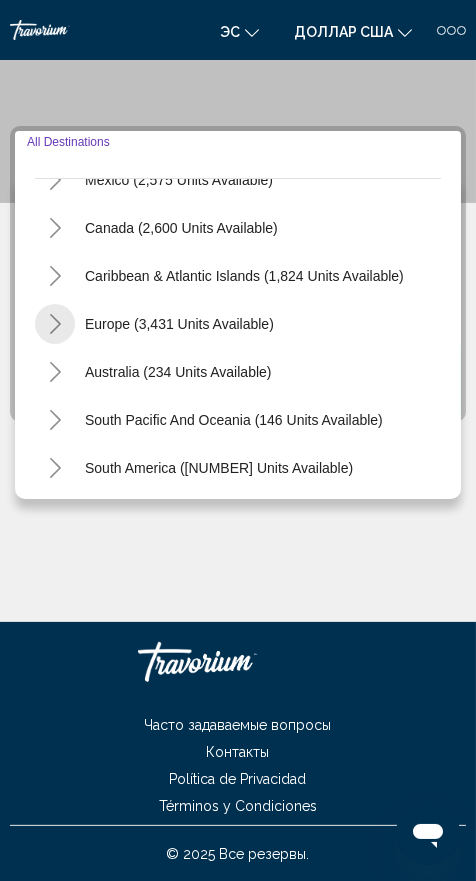 click 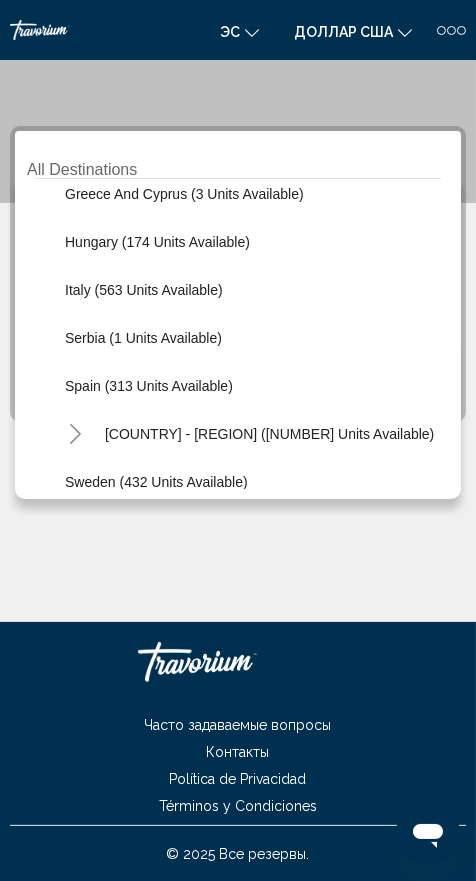 scroll, scrollTop: 603, scrollLeft: 0, axis: vertical 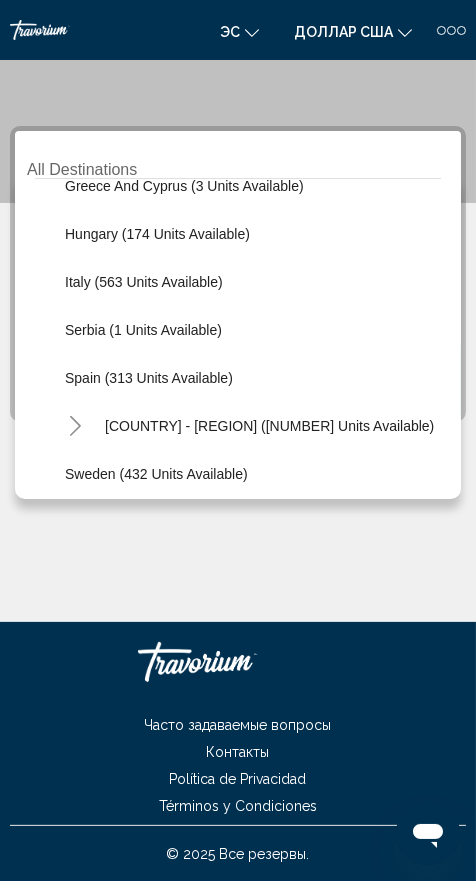 click on "Spain (313 units available)" 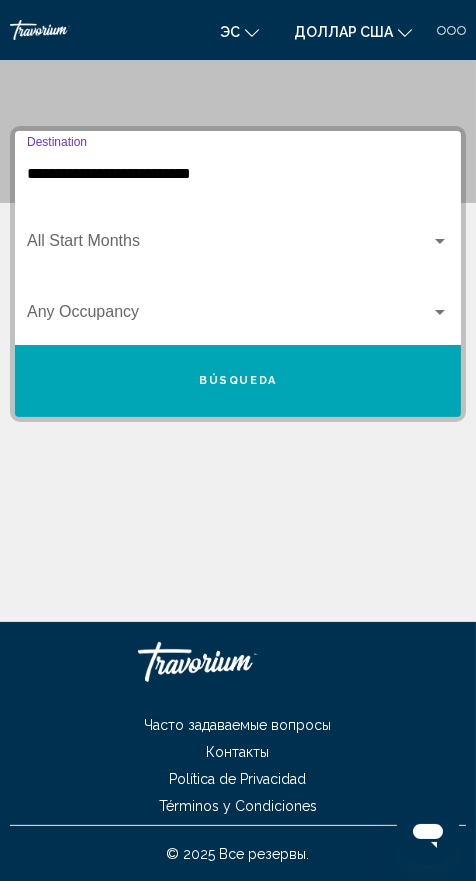 click at bounding box center (229, 245) 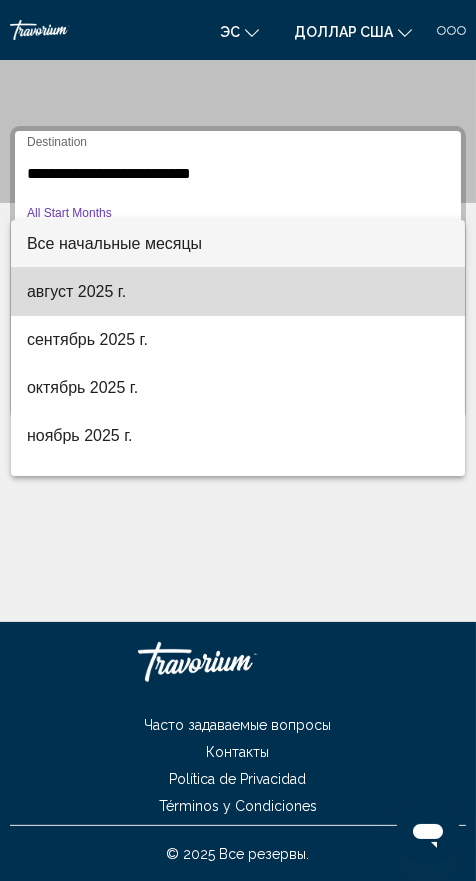 click on "август 2025 г." at bounding box center (76, 291) 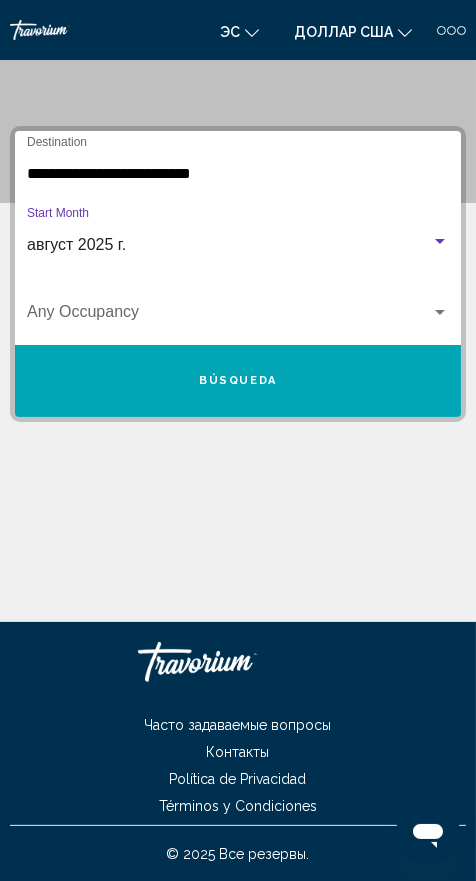 click at bounding box center (440, 312) 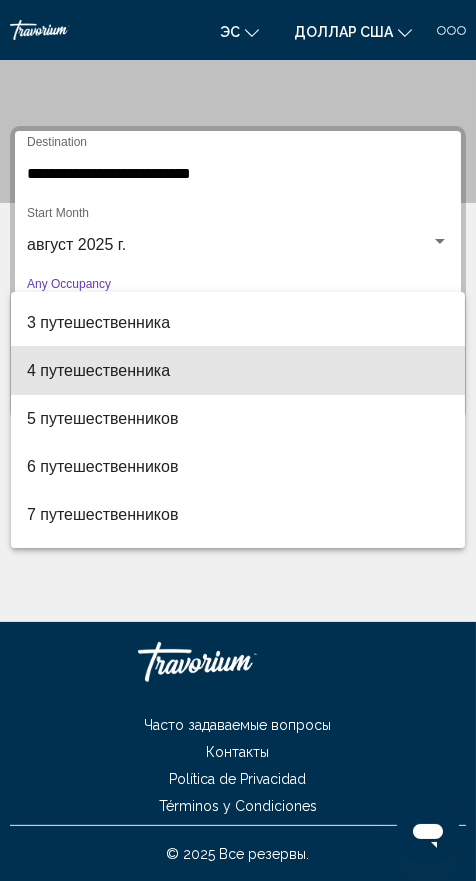 scroll, scrollTop: 94, scrollLeft: 0, axis: vertical 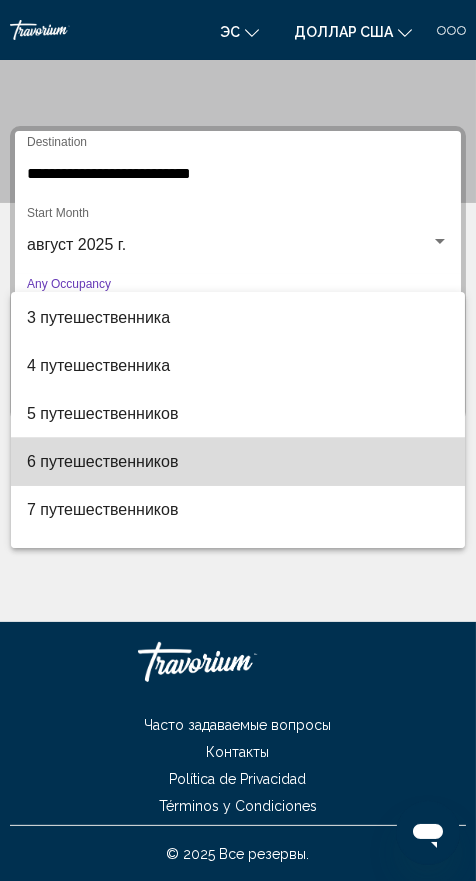 click on "6 путешественников" at bounding box center (238, 462) 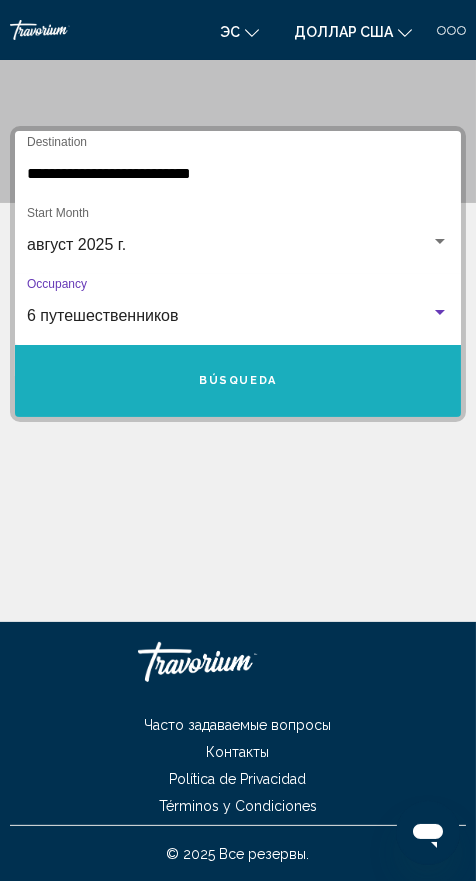 click on "Búsqueda" at bounding box center (238, 380) 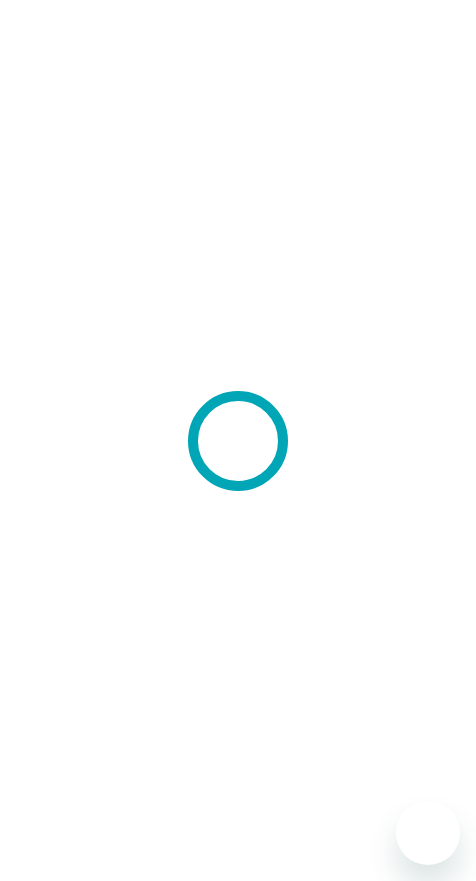 scroll, scrollTop: 0, scrollLeft: 0, axis: both 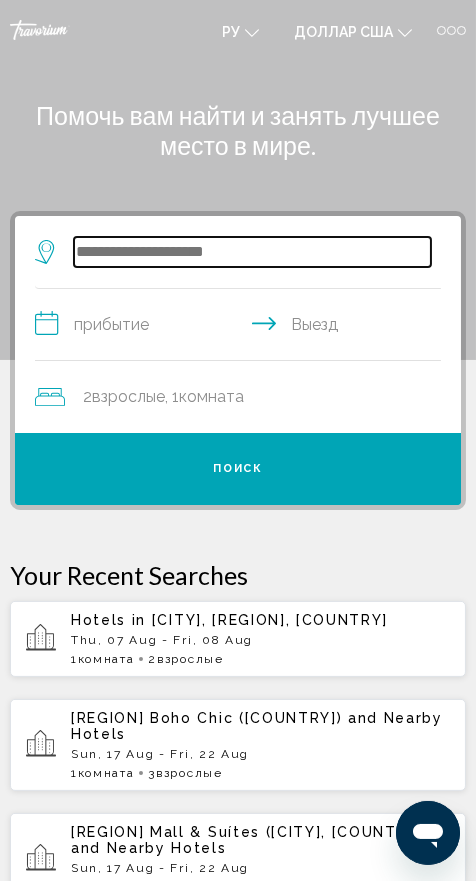 click at bounding box center [252, 252] 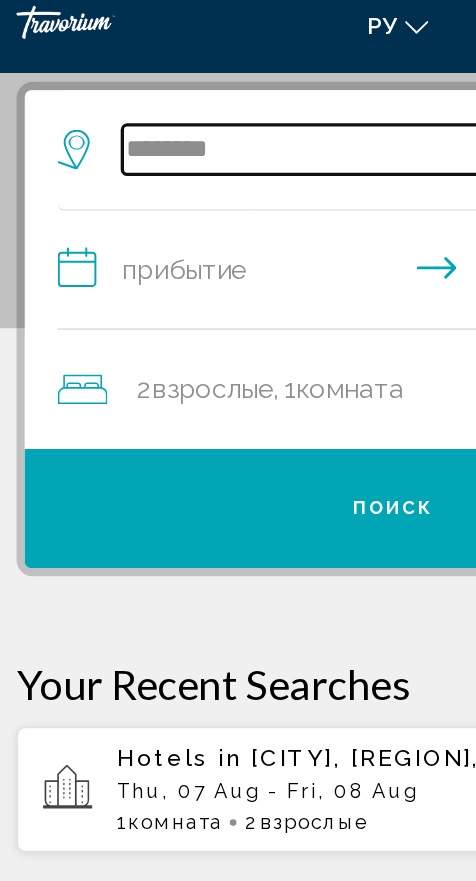 scroll, scrollTop: 145, scrollLeft: 0, axis: vertical 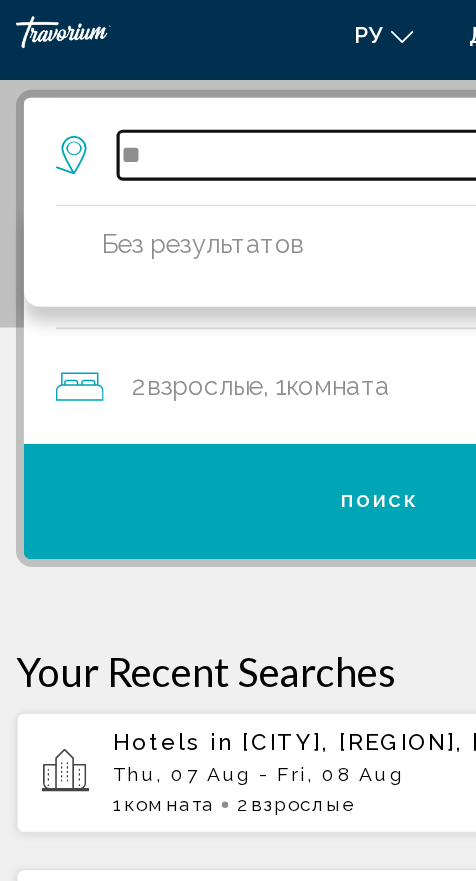 type on "*" 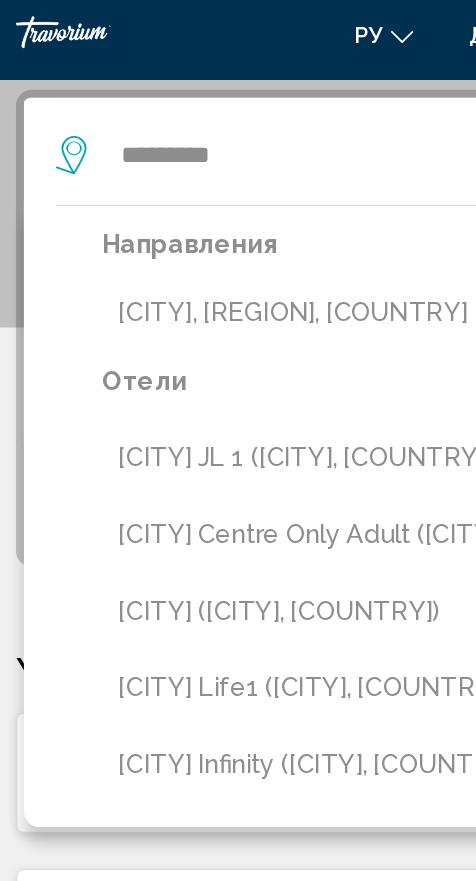 click on "[CITY], [STATE], [COUNTRY]" at bounding box center [252, 206] 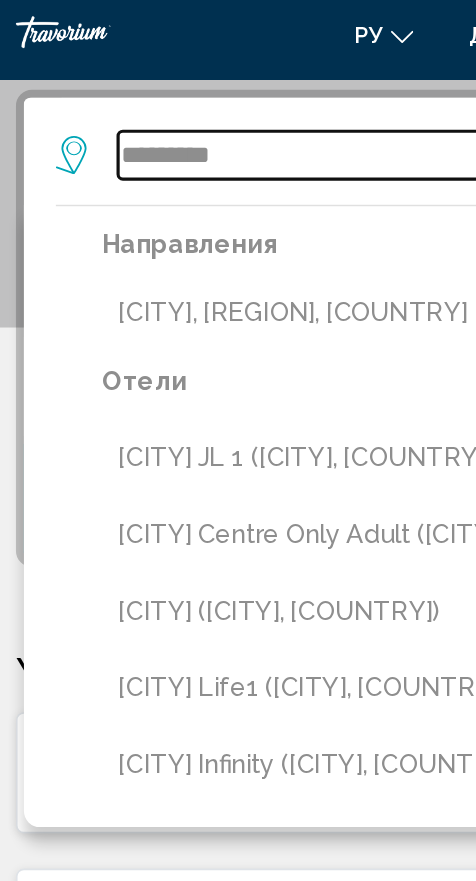 type on "**********" 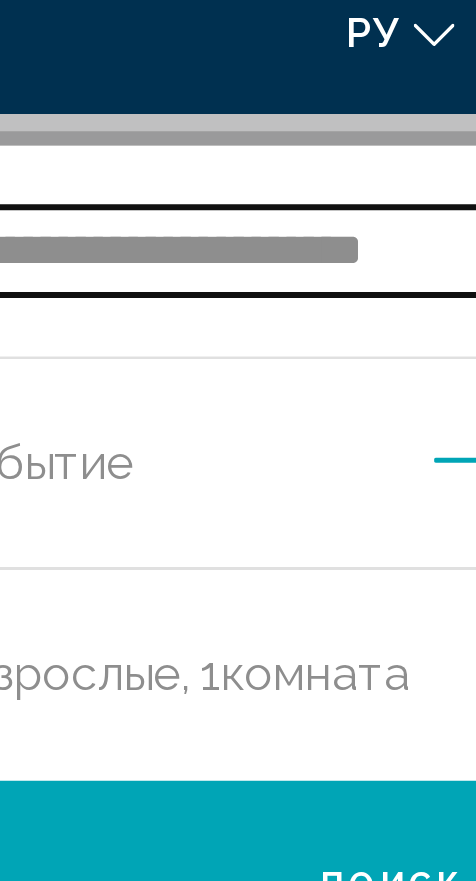 scroll, scrollTop: 145, scrollLeft: 0, axis: vertical 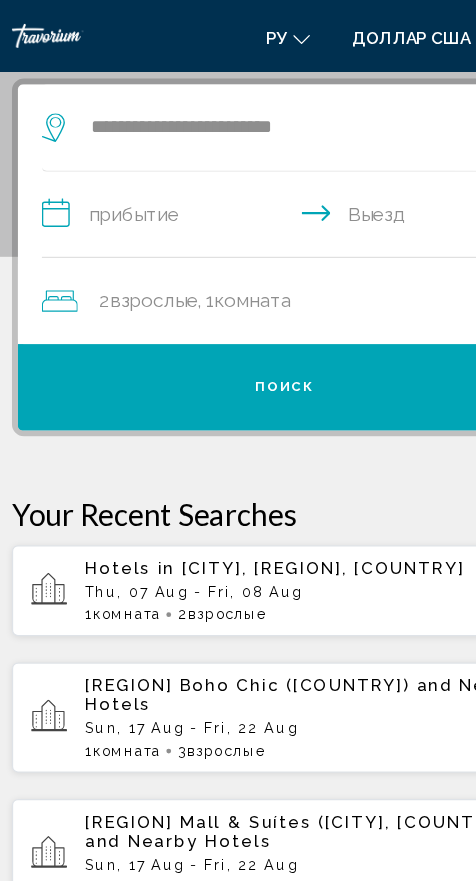 click on "**********" at bounding box center [242, 182] 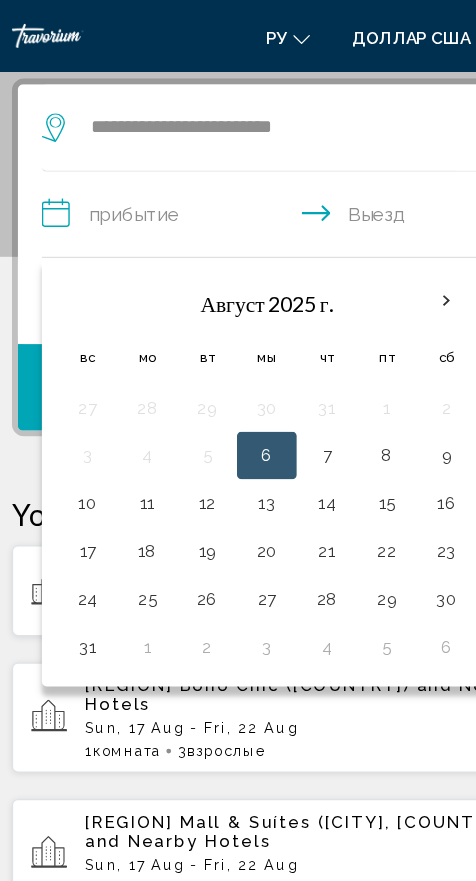 click on "7" at bounding box center (273, 381) 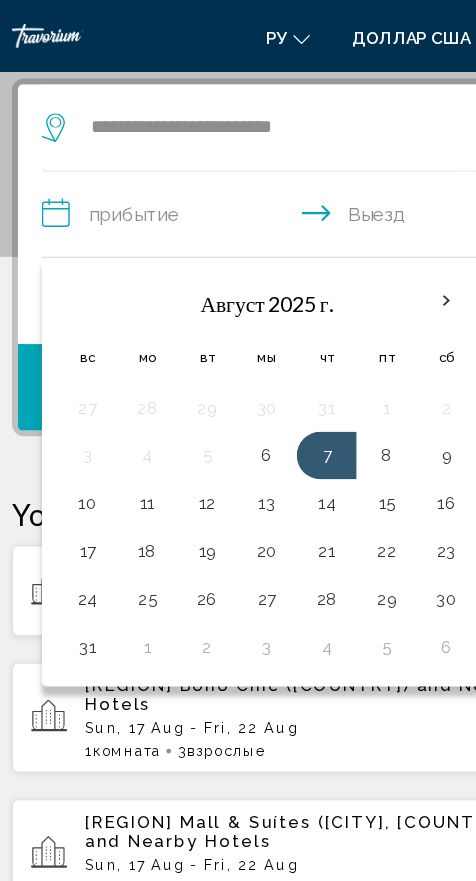 click on "**********" at bounding box center (242, 182) 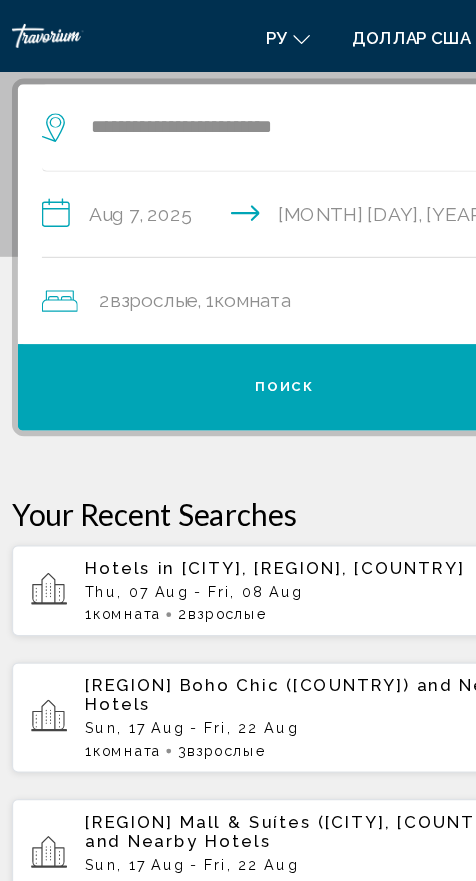 click on "2  Взрослые Взрослый , 1  Комната номера" 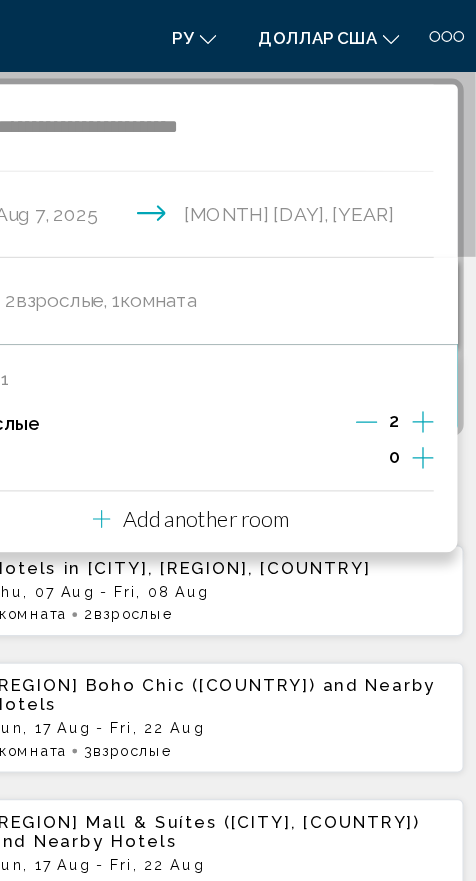 click 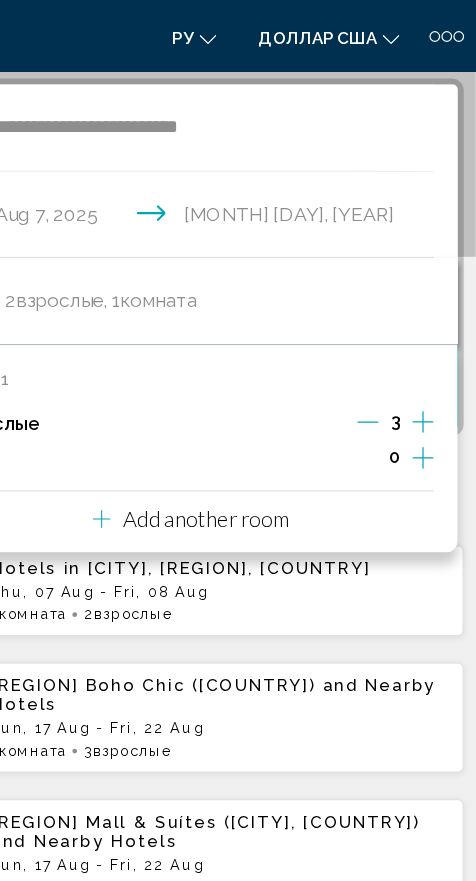 click 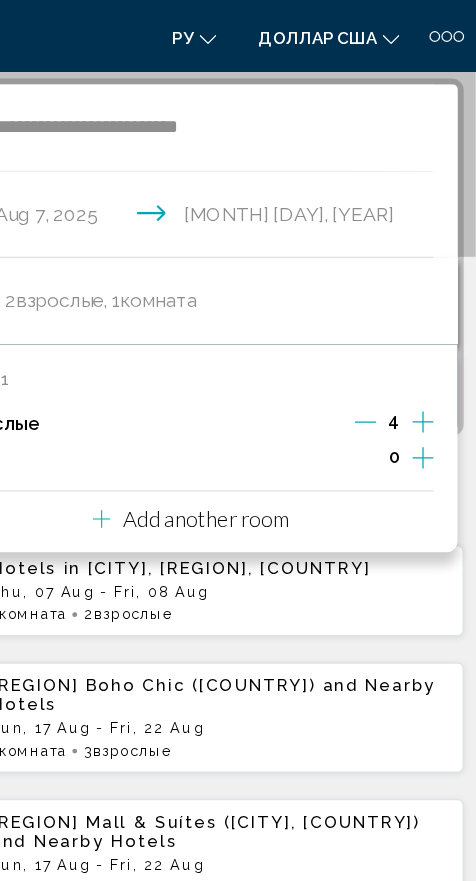 click 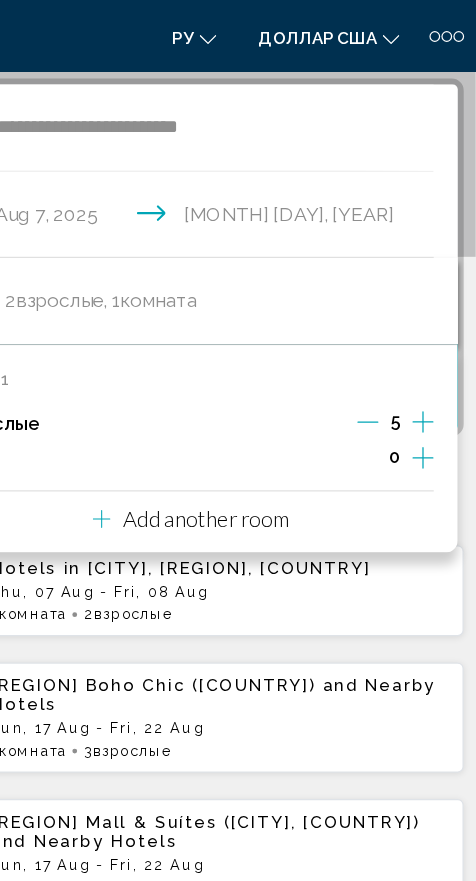 click 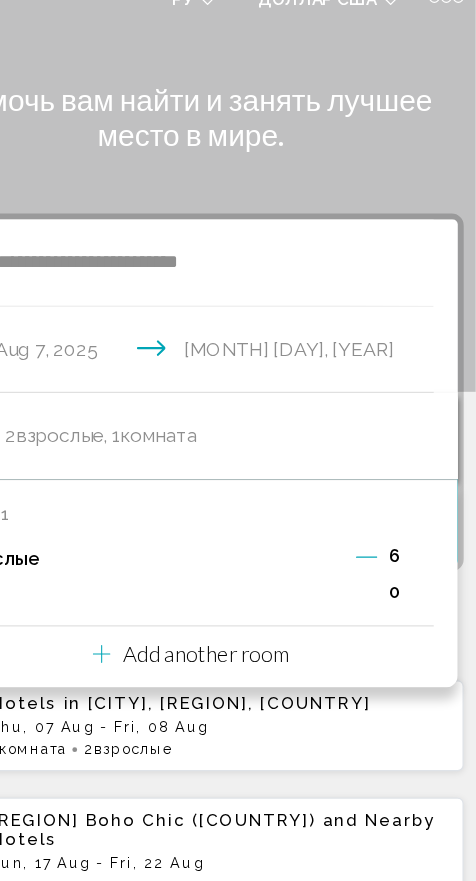 scroll, scrollTop: 0, scrollLeft: 0, axis: both 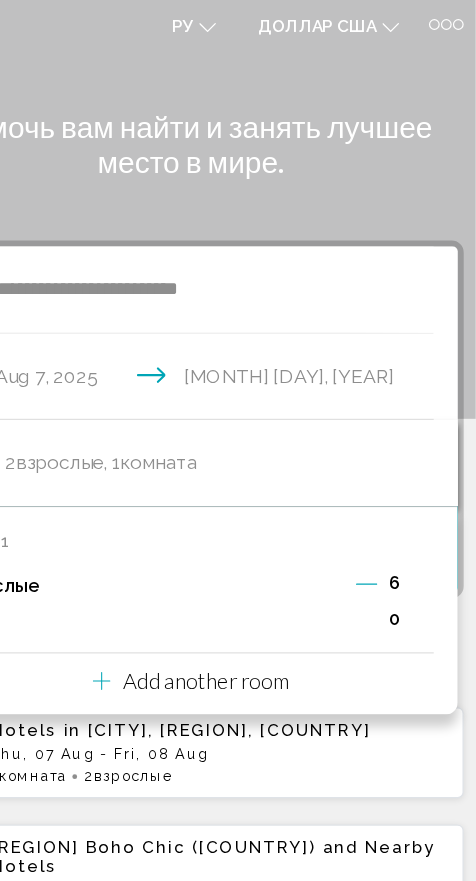 click on "Помочь вам найти и занять лучшее место в мире." at bounding box center (238, 130) 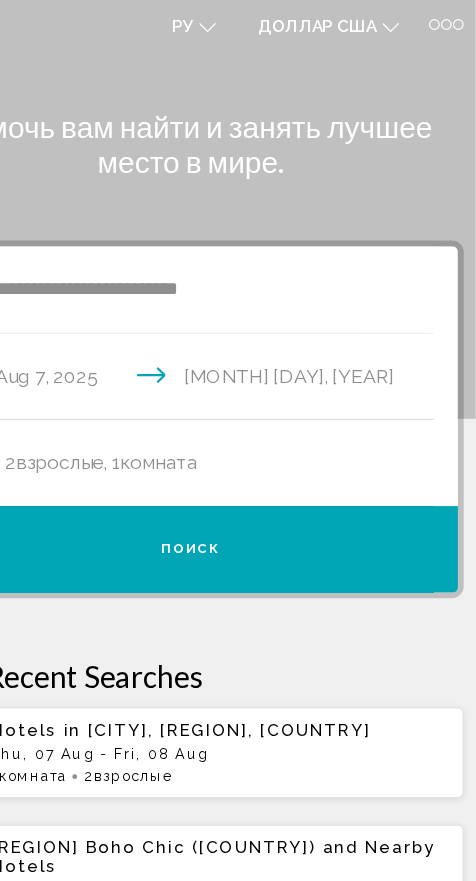 click on "Комната" 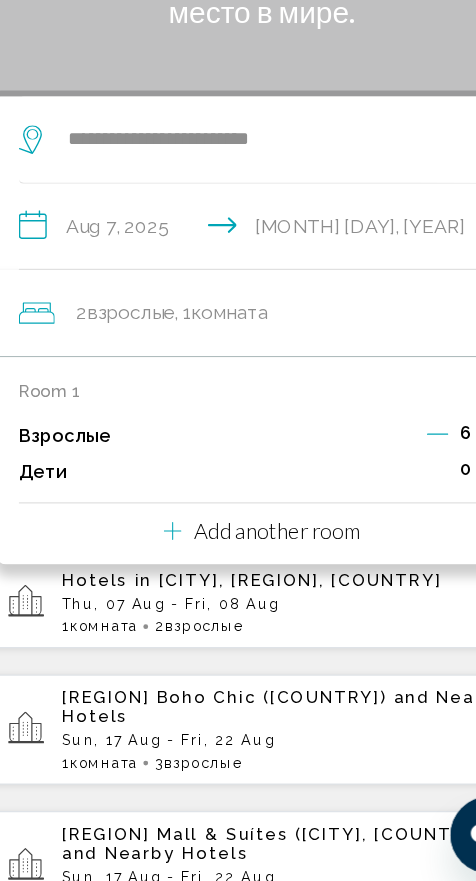 scroll, scrollTop: 0, scrollLeft: 0, axis: both 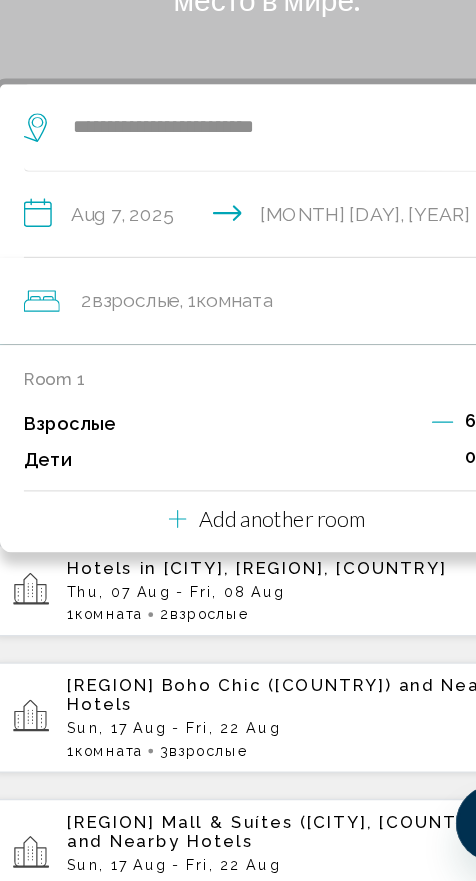 click on "Add another room" at bounding box center (250, 579) 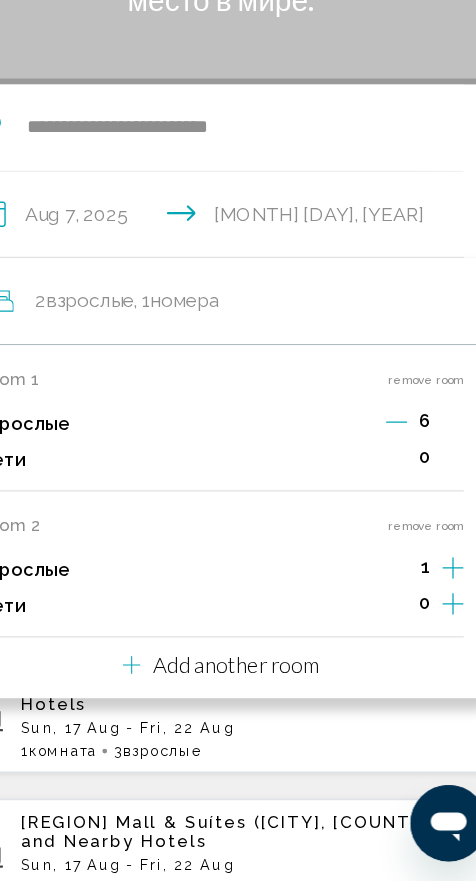 click on "Дети
0" at bounding box center [238, 530] 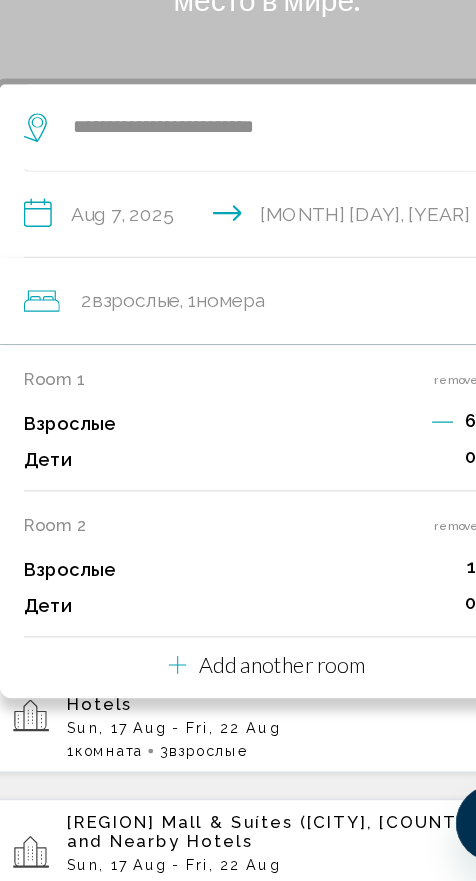 click on "Взрослые
6" at bounding box center [238, 500] 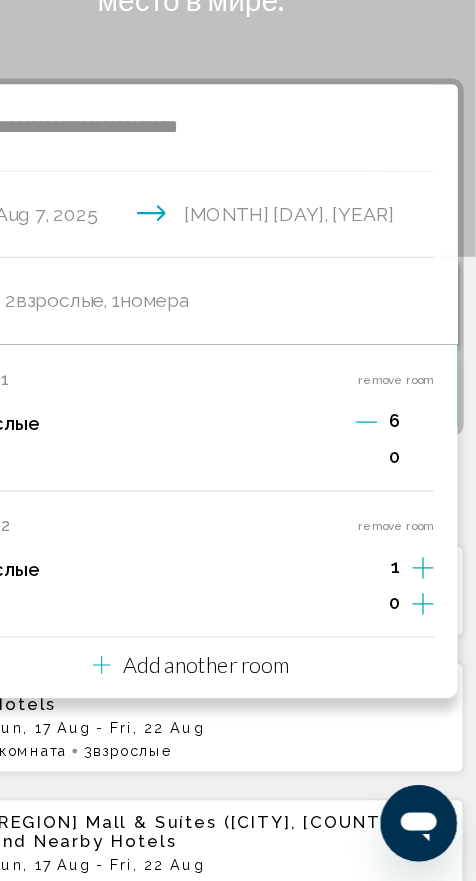 click on "remove room" at bounding box center (409, 462) 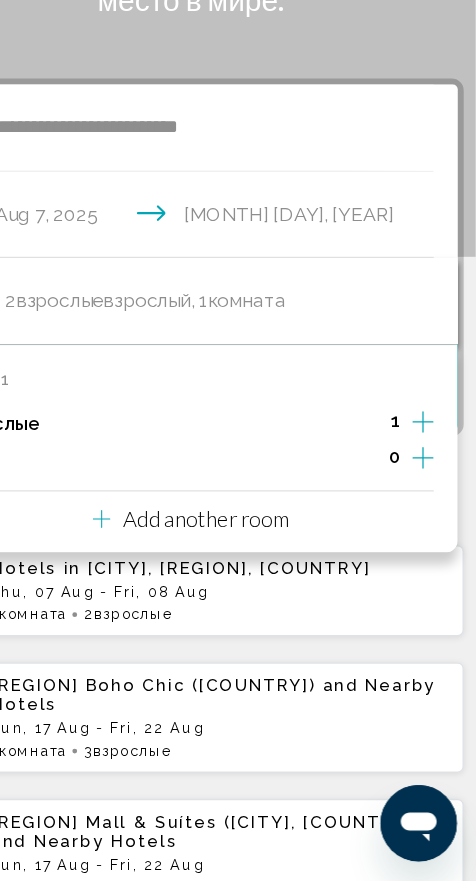 scroll, scrollTop: 0, scrollLeft: 0, axis: both 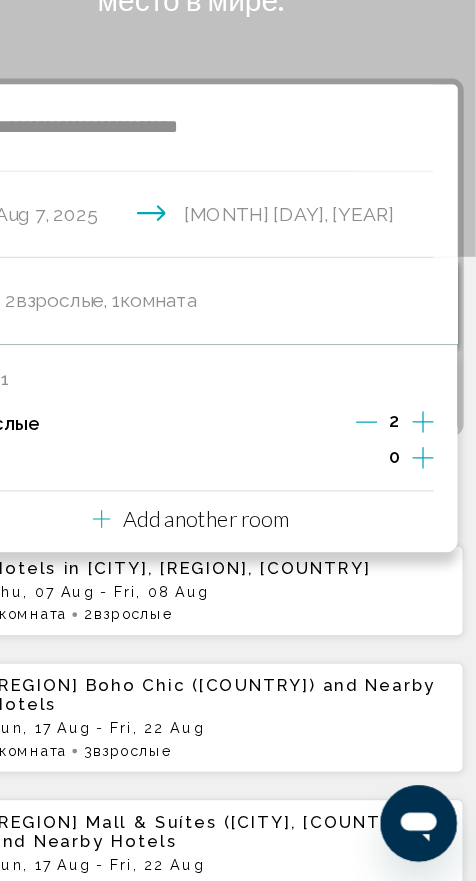 click 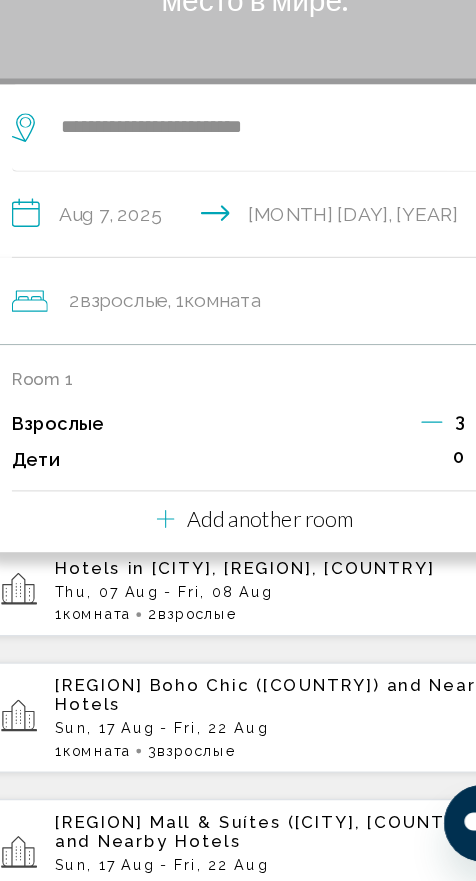 scroll, scrollTop: 0, scrollLeft: 0, axis: both 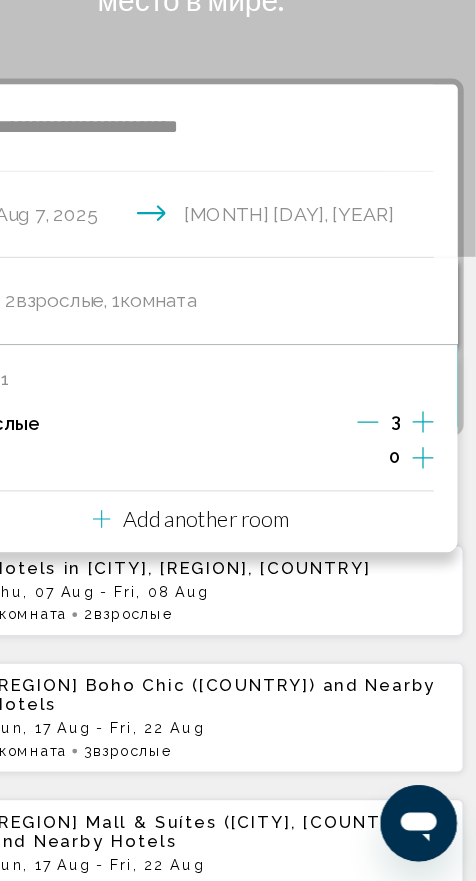 click 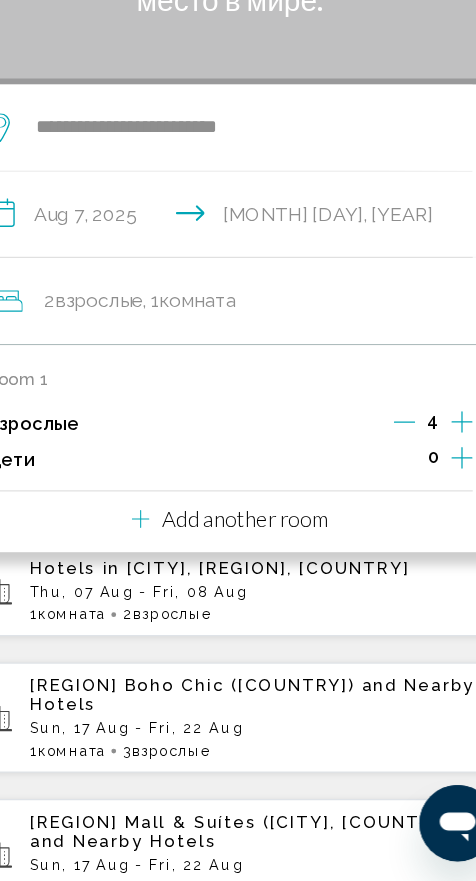 scroll, scrollTop: 0, scrollLeft: 0, axis: both 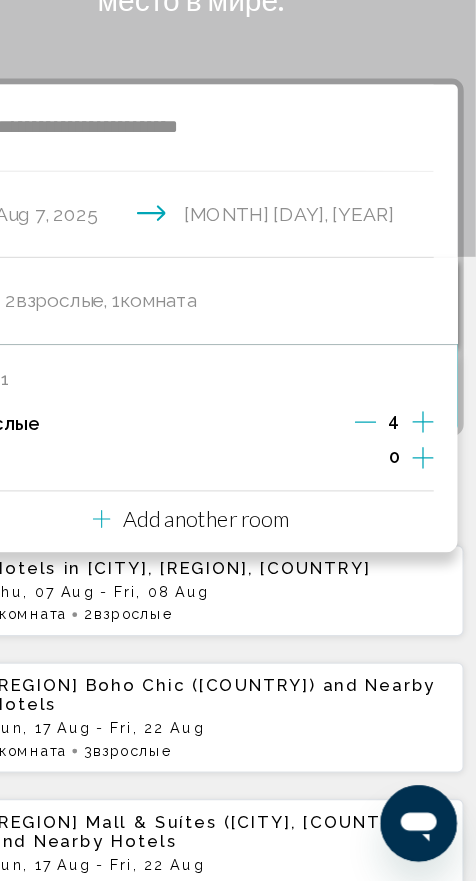 click 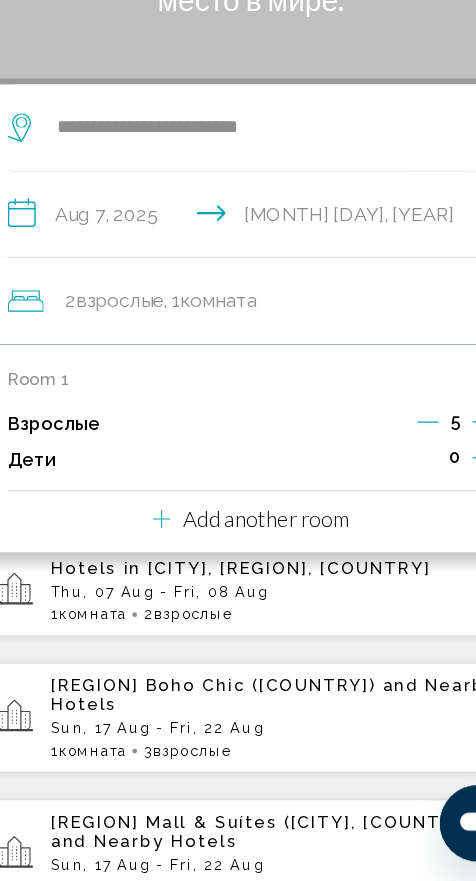 scroll, scrollTop: 0, scrollLeft: 0, axis: both 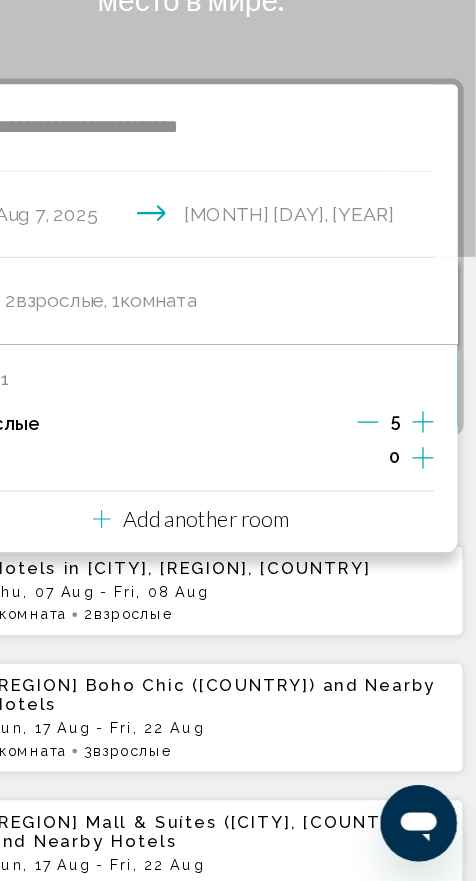 click 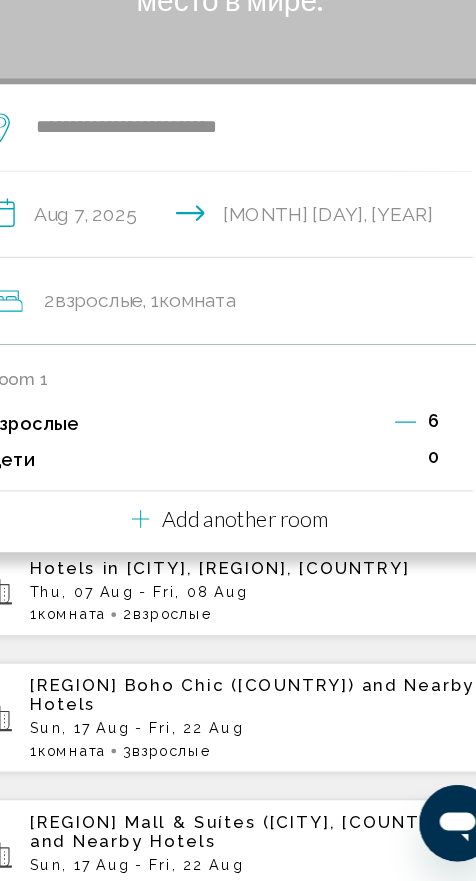 scroll, scrollTop: 0, scrollLeft: 0, axis: both 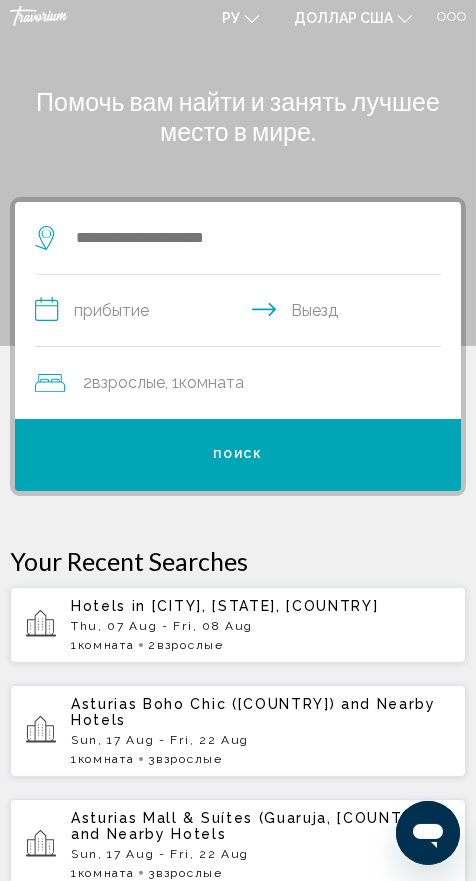 click on "Hotels in [CITY], [STATE], [COUNTRY]" at bounding box center (260, 606) 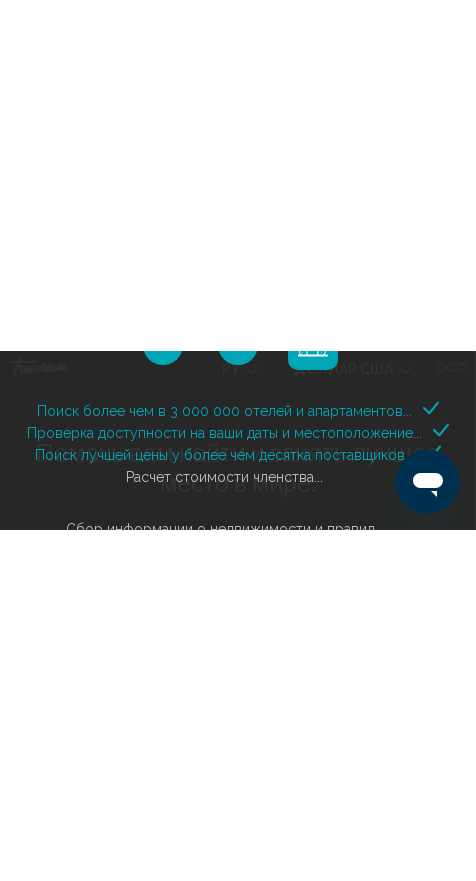 scroll, scrollTop: 365, scrollLeft: 0, axis: vertical 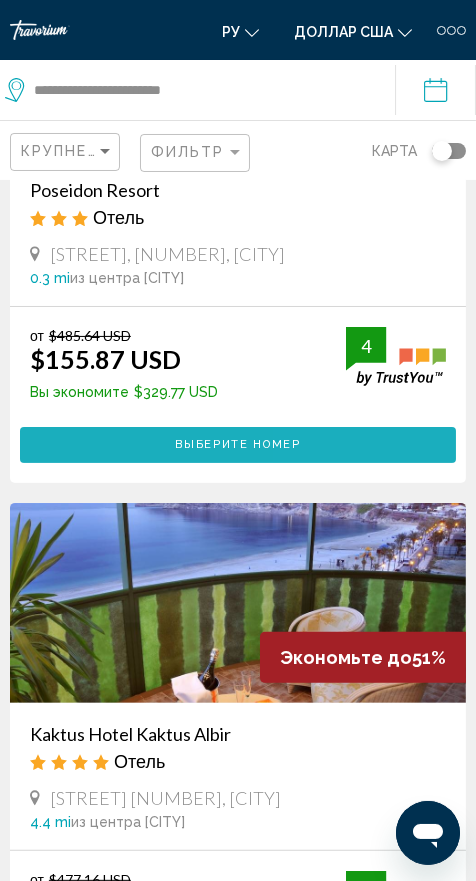 click on "Выберите номер" at bounding box center (238, 445) 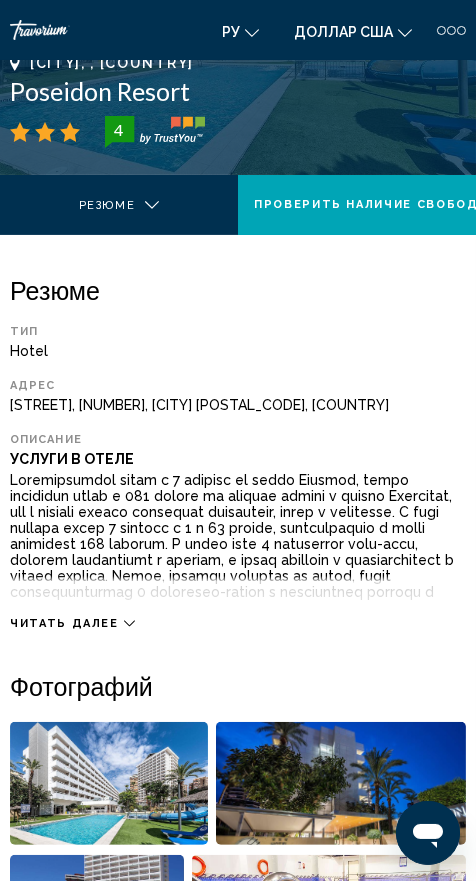 scroll, scrollTop: 0, scrollLeft: 0, axis: both 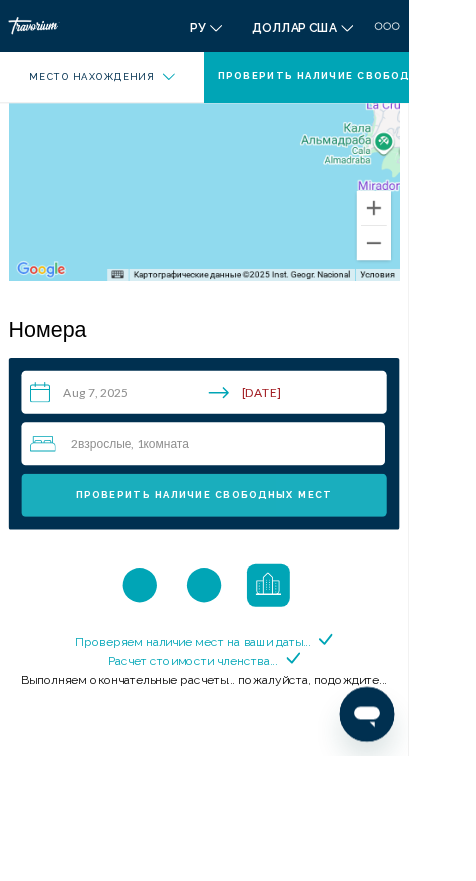 click on "Проверить наличие свободных мест" at bounding box center [238, 578] 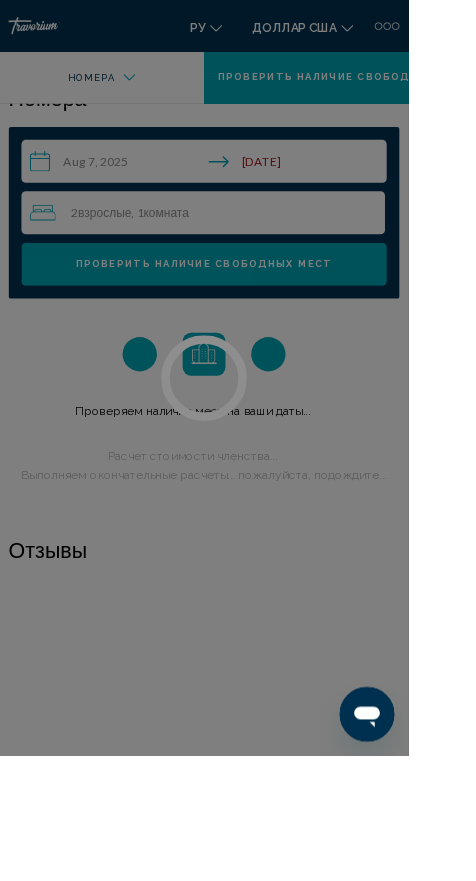 scroll, scrollTop: 2229, scrollLeft: 0, axis: vertical 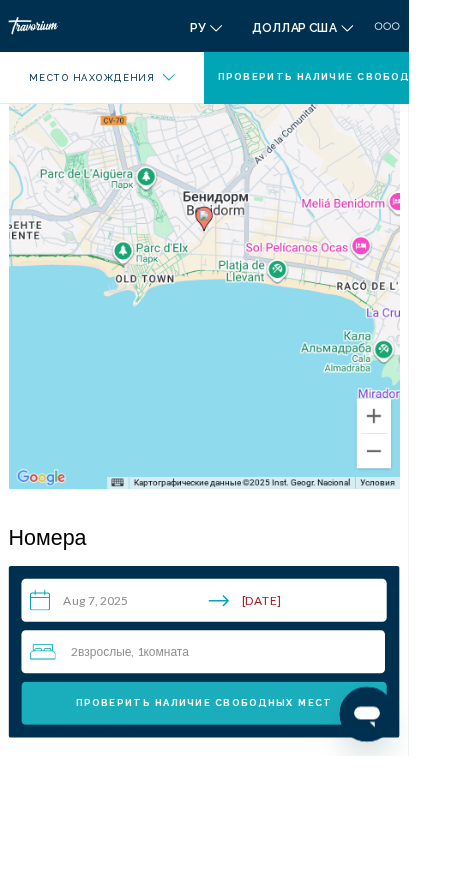 click on "Проверить наличие свободных мест" at bounding box center [238, 819] 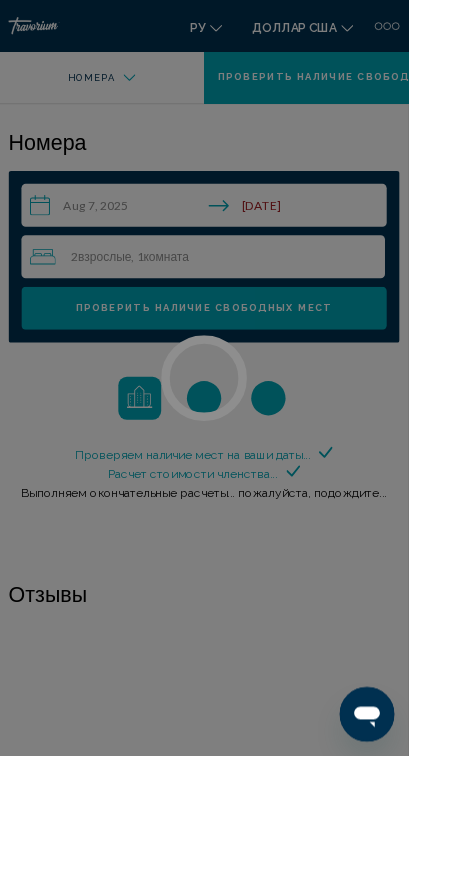 scroll, scrollTop: 2228, scrollLeft: 0, axis: vertical 